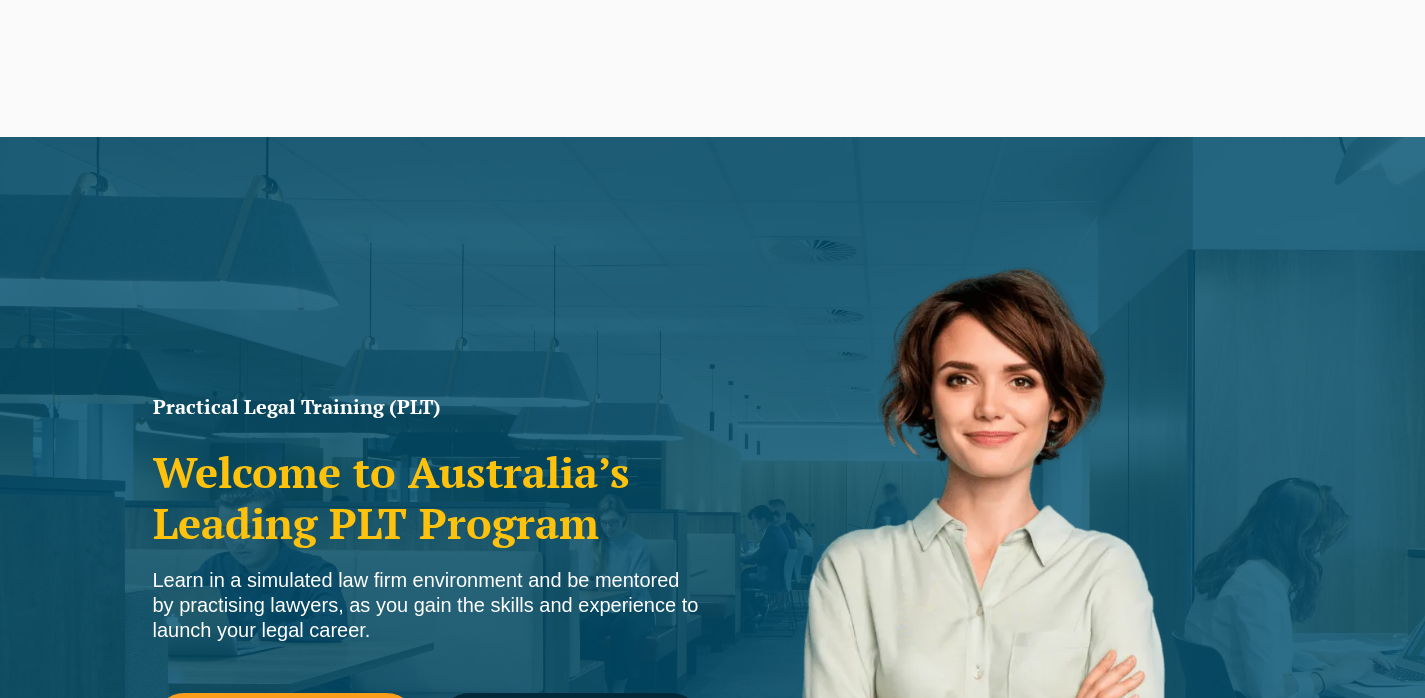 scroll, scrollTop: 835, scrollLeft: 0, axis: vertical 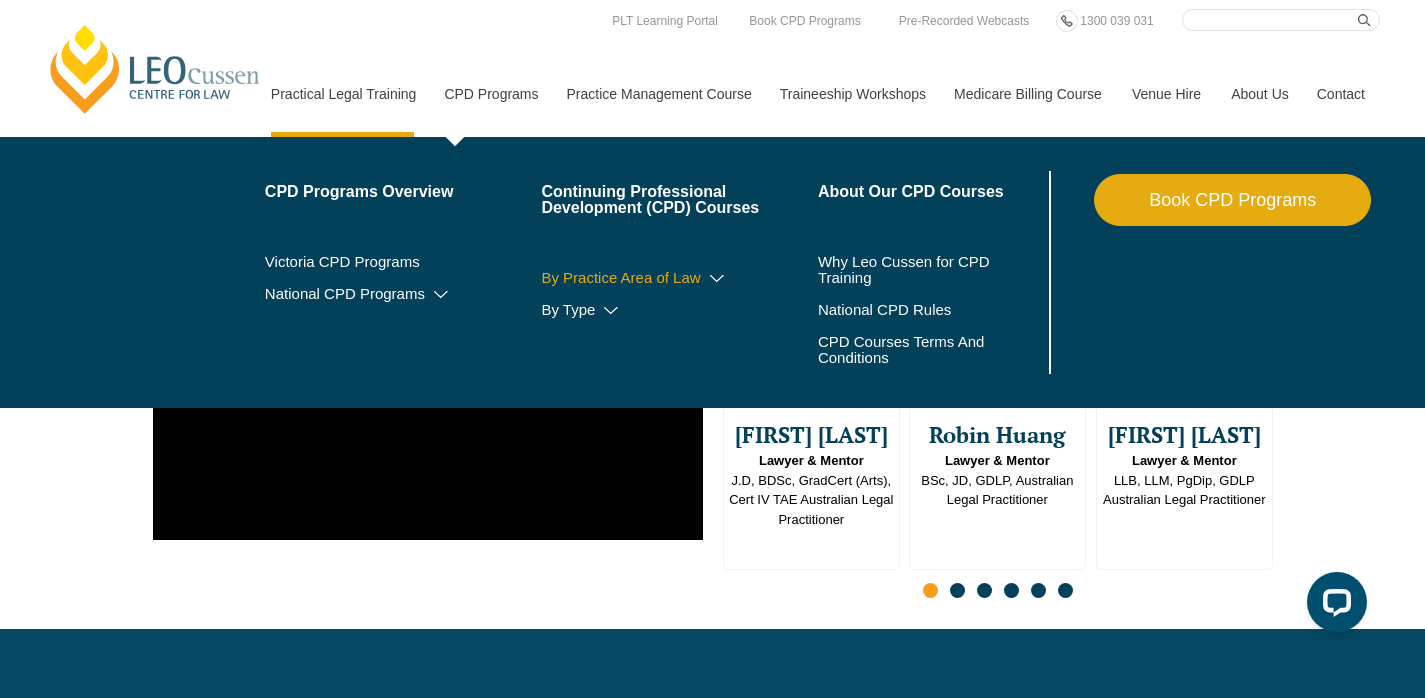 click at bounding box center (717, 279) 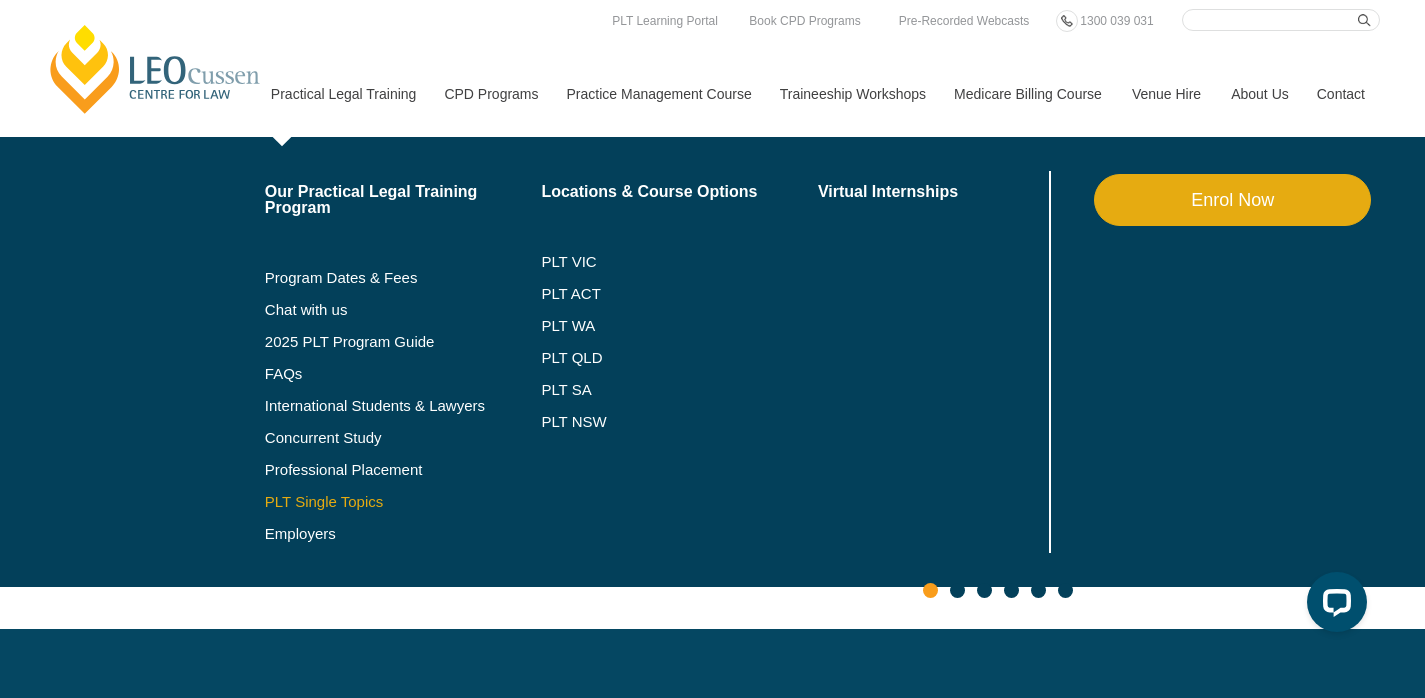 click on "PLT Single Topics" at bounding box center (403, 502) 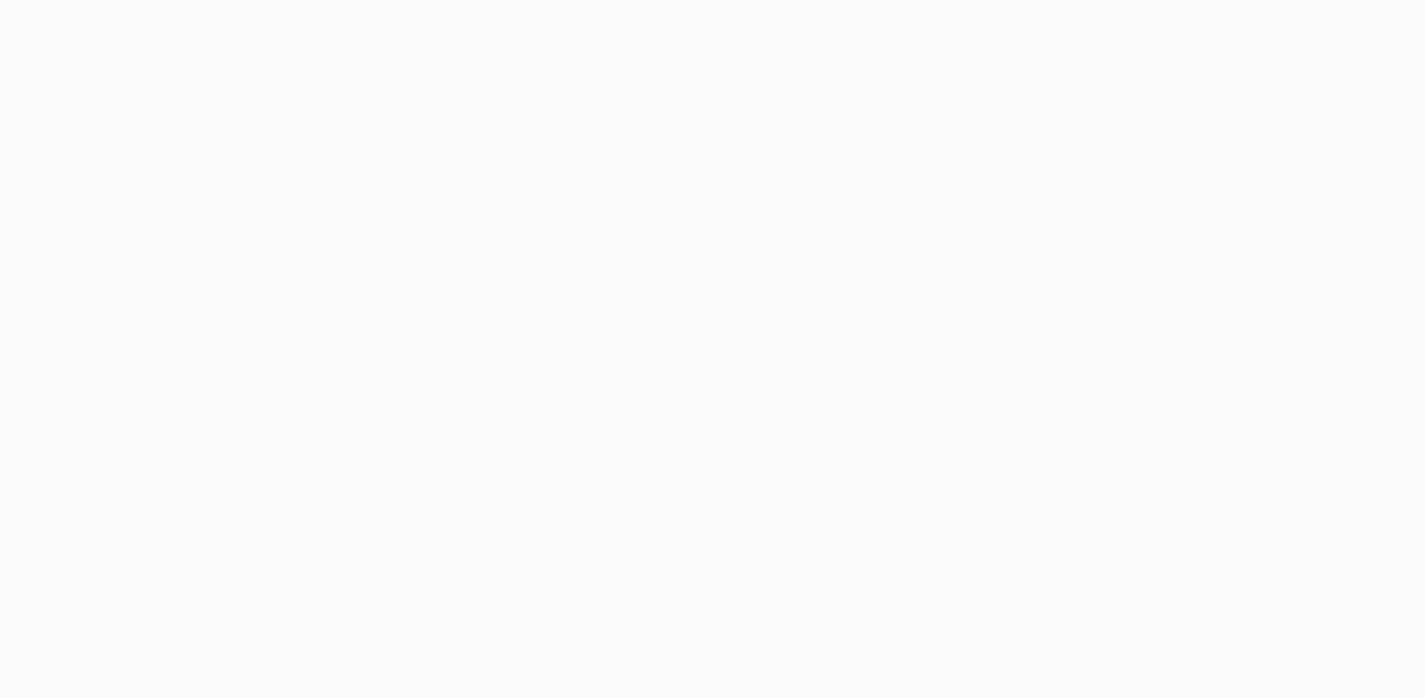 scroll, scrollTop: 0, scrollLeft: 0, axis: both 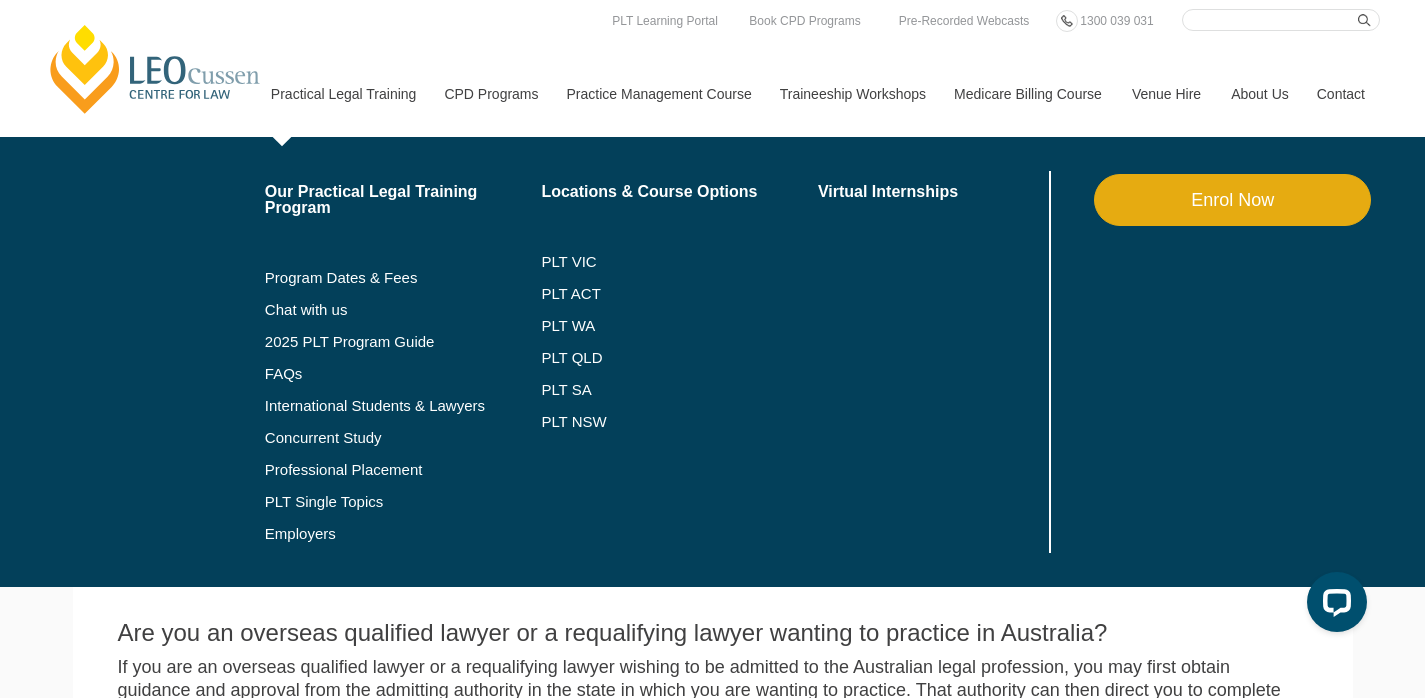 click on "2025 PLT Program Guide" at bounding box center [403, 342] 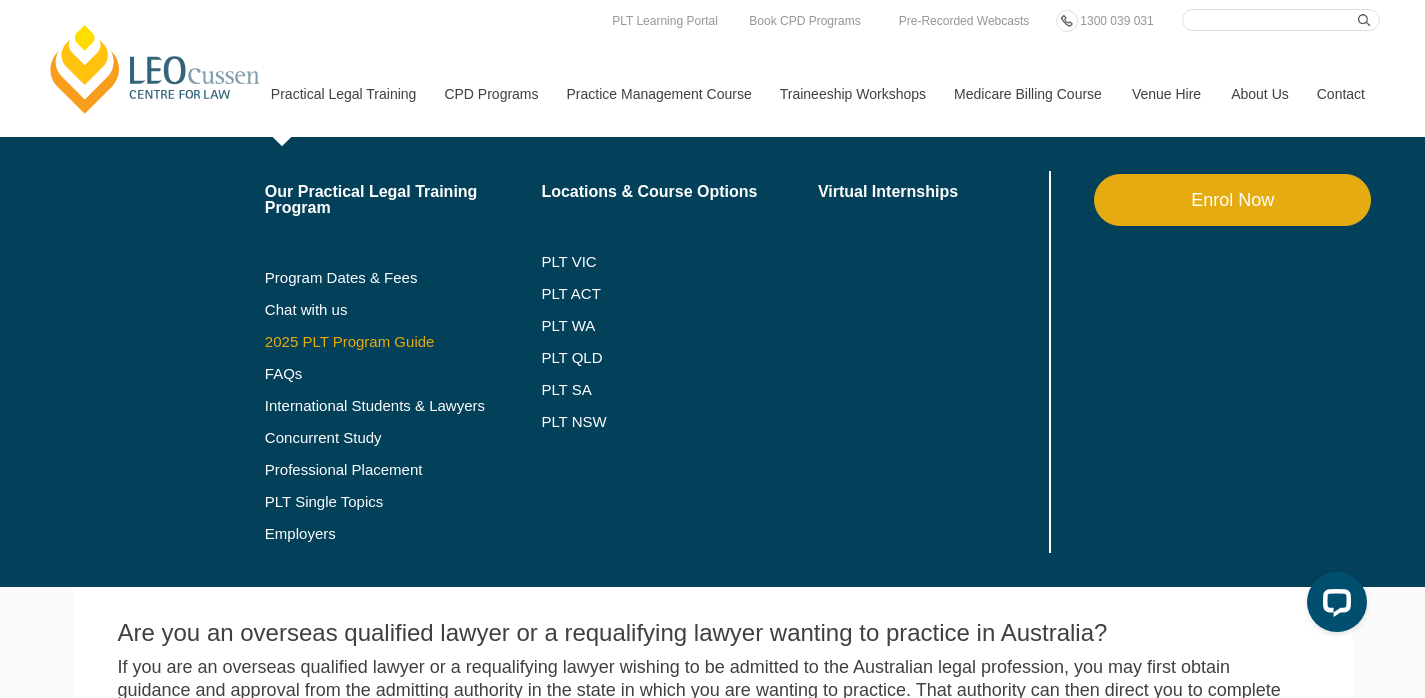 click on "2025 PLT Program Guide" at bounding box center [378, 342] 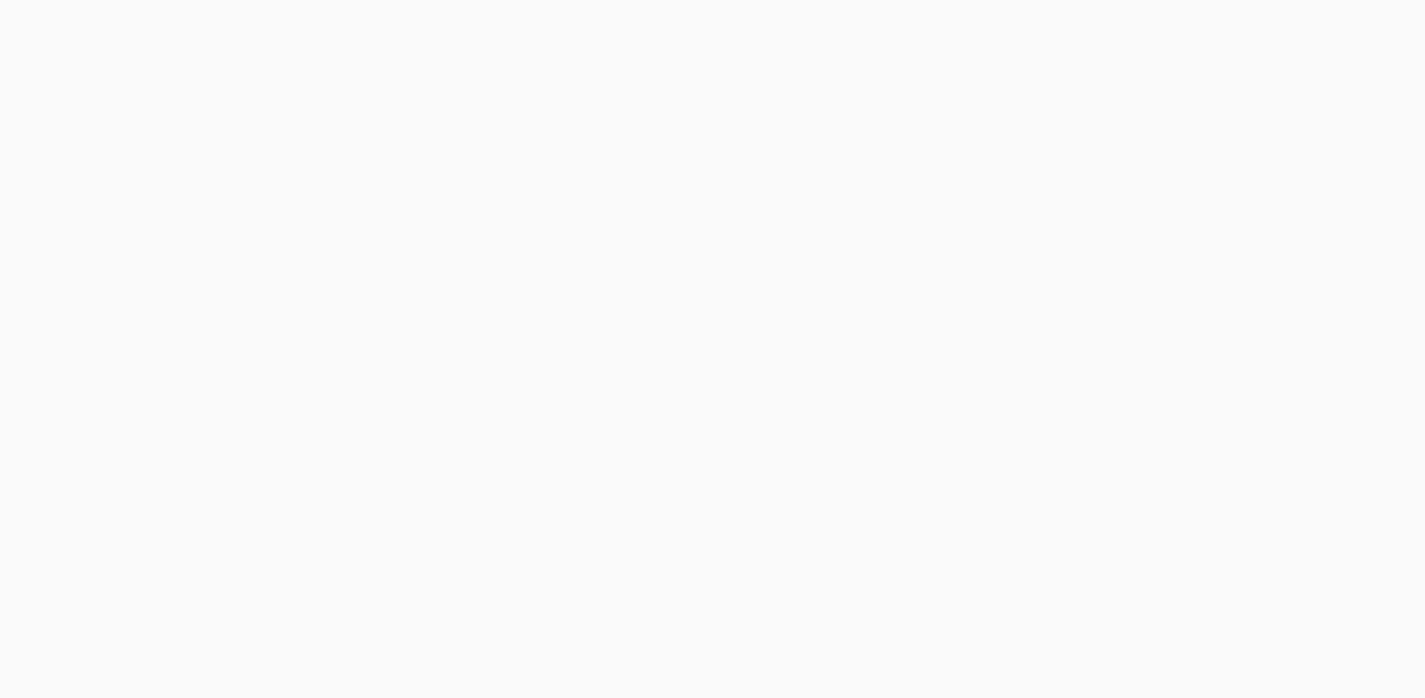scroll, scrollTop: 0, scrollLeft: 0, axis: both 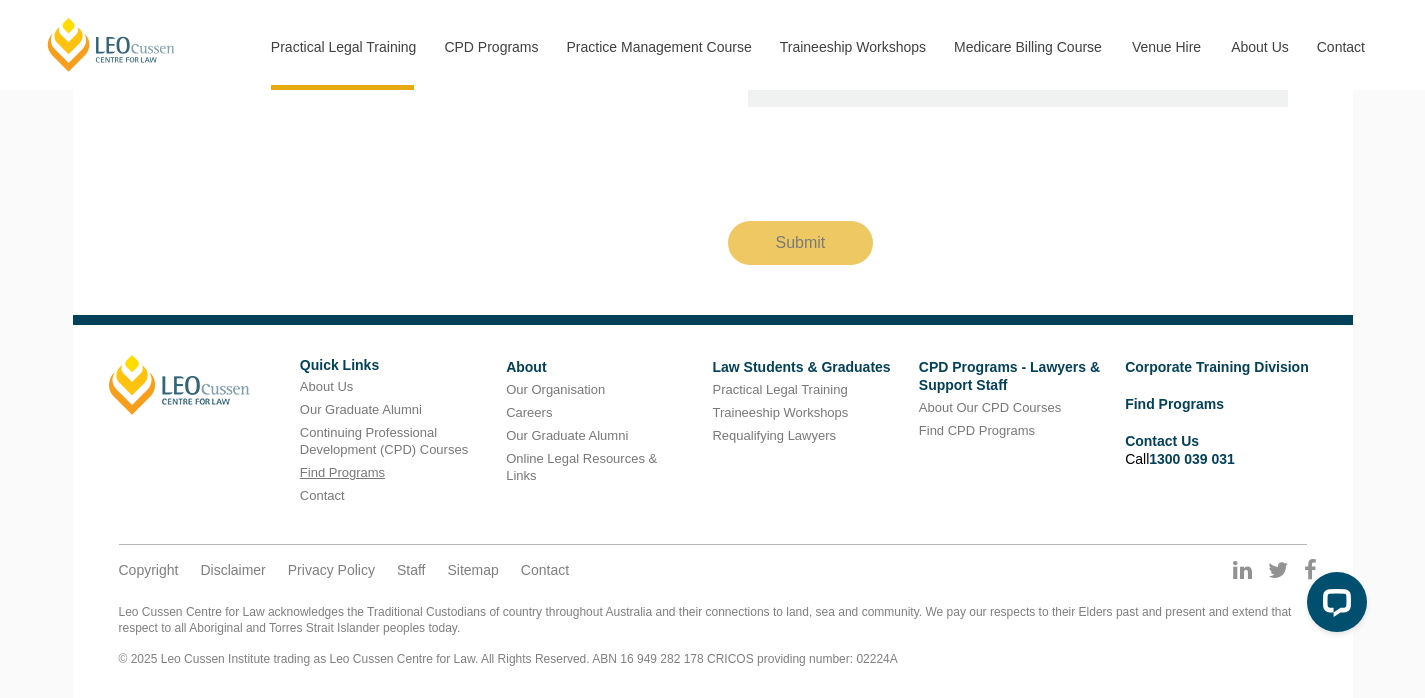 click on "Find Programs" at bounding box center [342, 472] 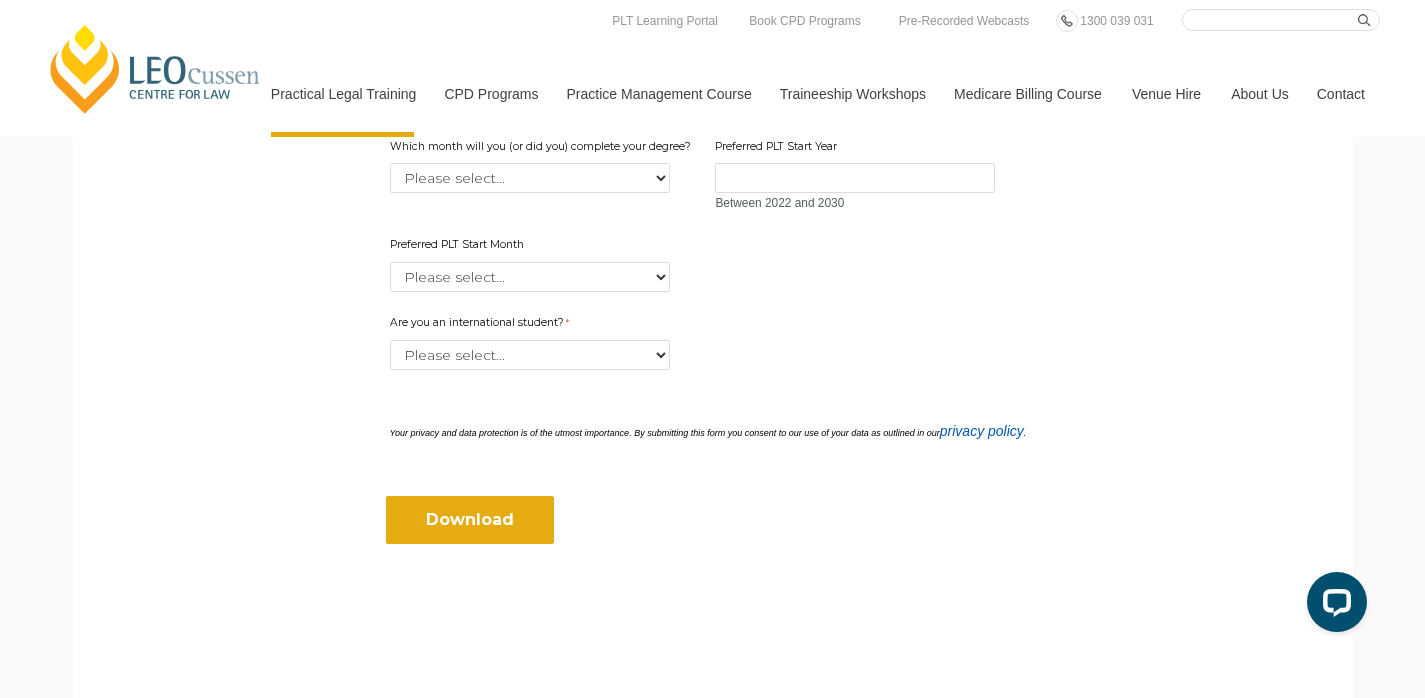 scroll, scrollTop: 0, scrollLeft: 0, axis: both 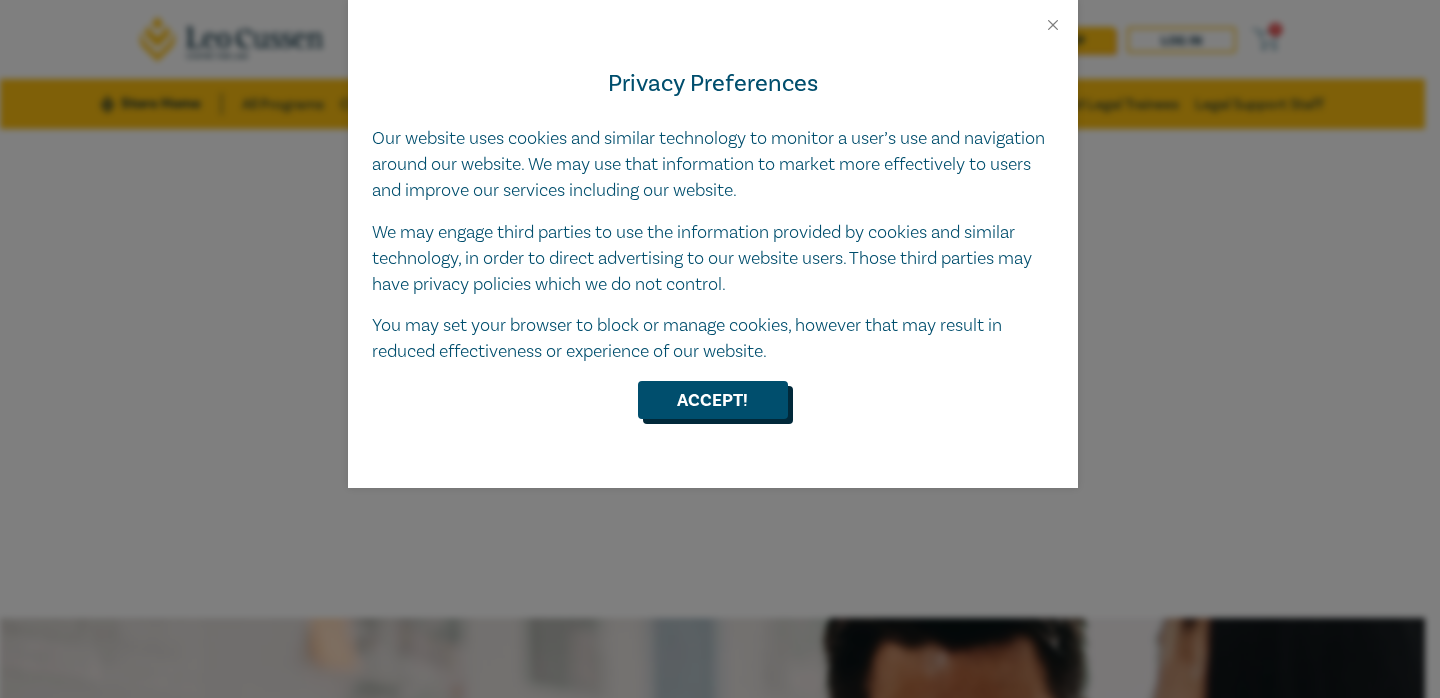 click on "Accept!" at bounding box center [713, 400] 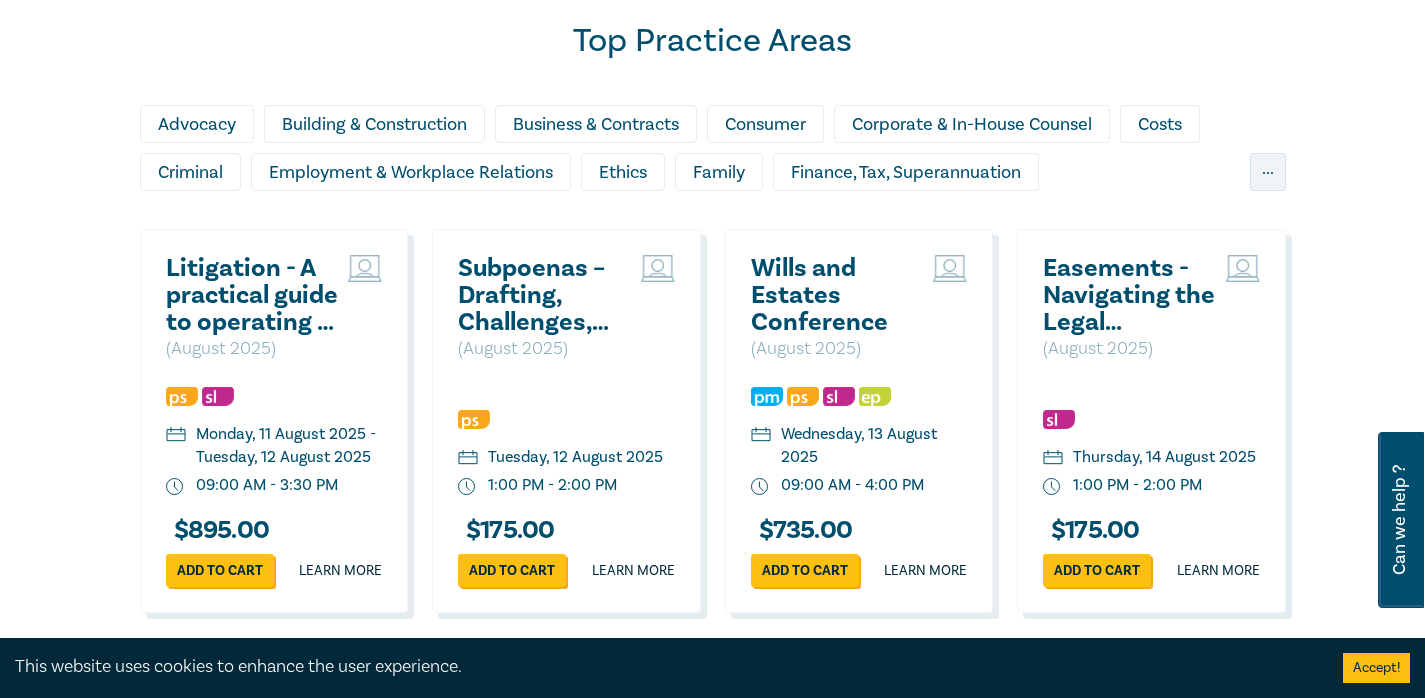 scroll, scrollTop: 1692, scrollLeft: 0, axis: vertical 